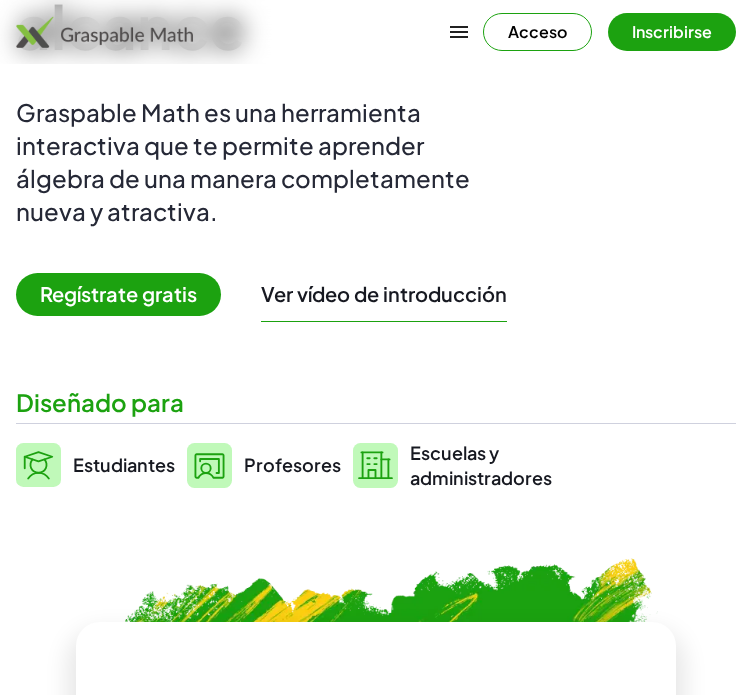 scroll, scrollTop: 100, scrollLeft: 0, axis: vertical 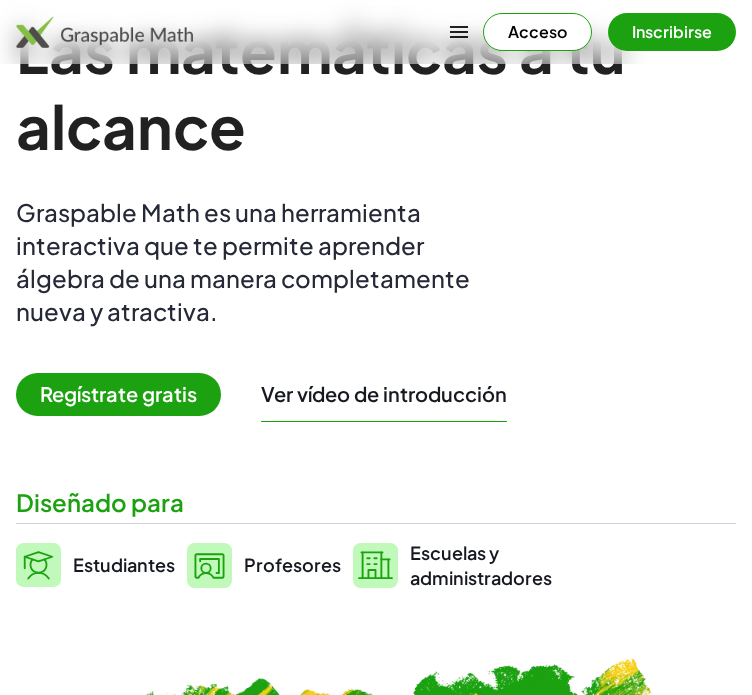 click on "Estudiantes" at bounding box center [124, 564] 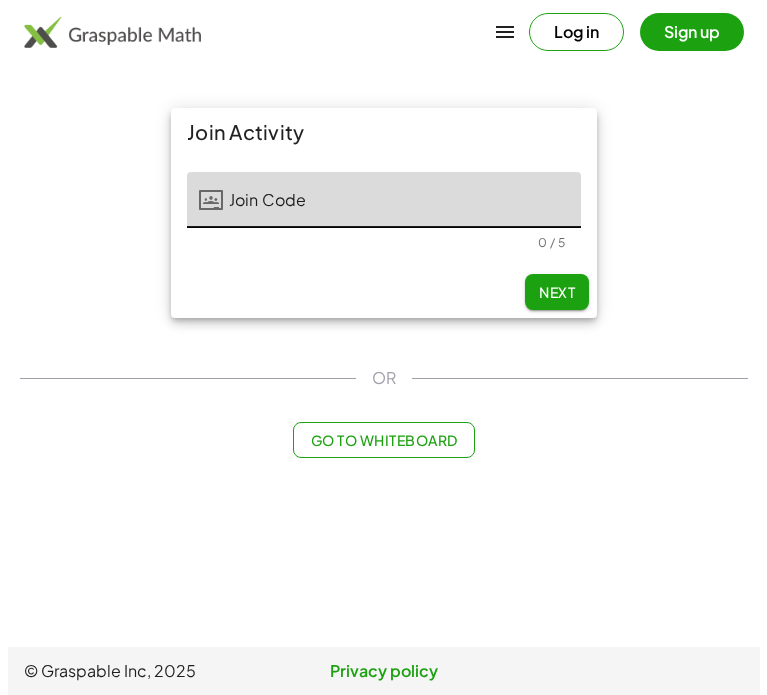 scroll, scrollTop: 0, scrollLeft: 0, axis: both 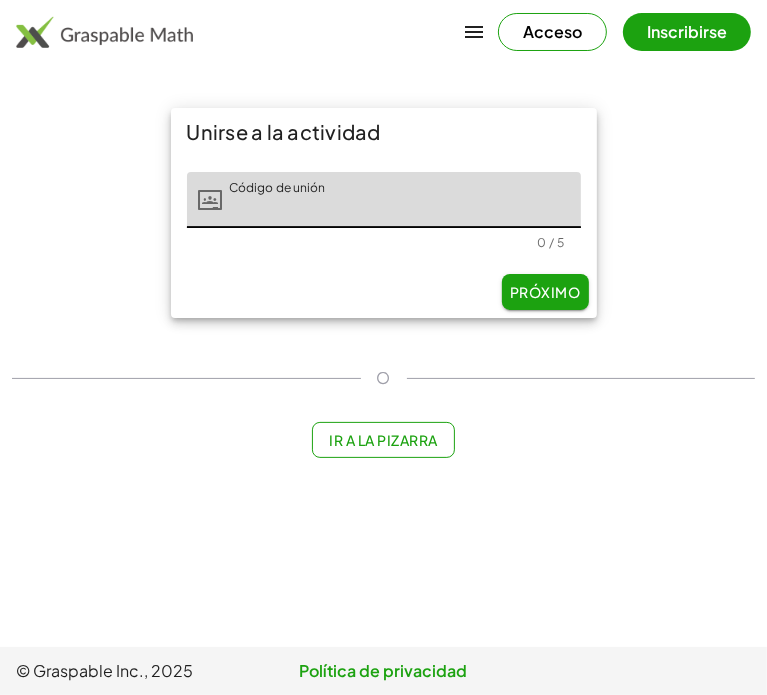 click on "Unirse a la actividad Código de unión Código de unión 0 / 5 Próximo O Ir a la pizarra" 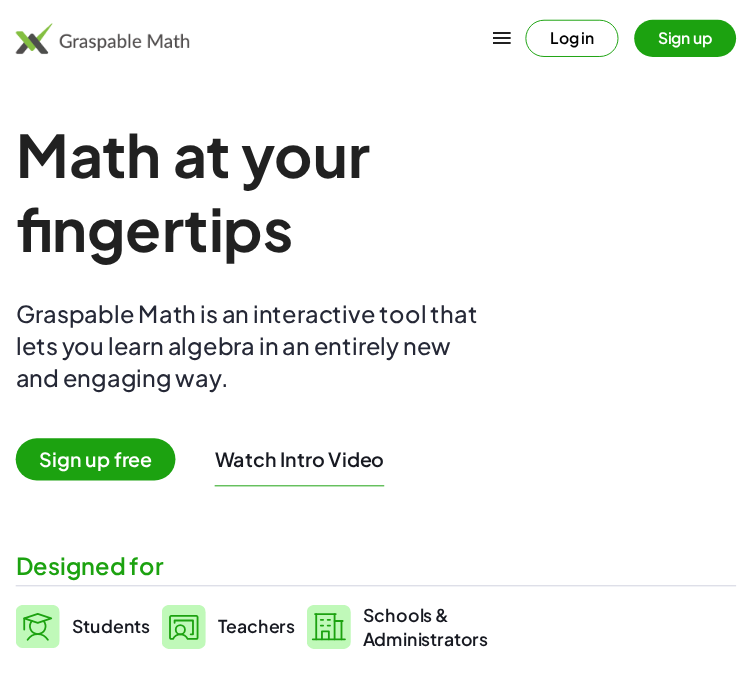 scroll, scrollTop: 100, scrollLeft: 0, axis: vertical 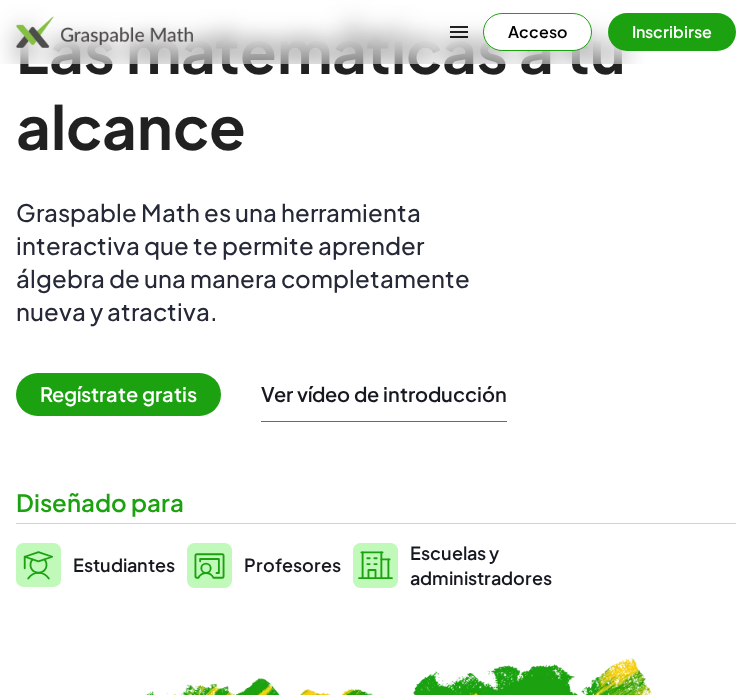 click on "Regístrate gratis" at bounding box center (118, 393) 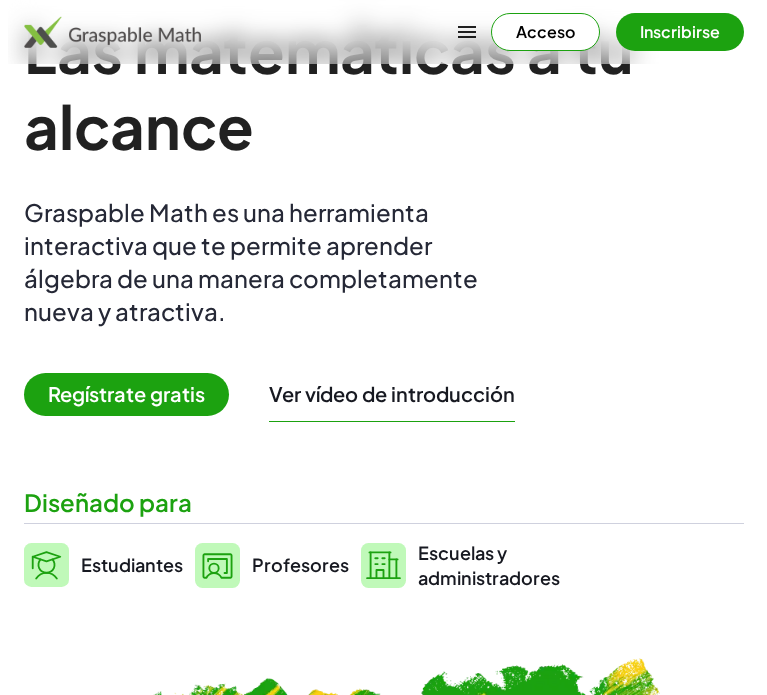 scroll, scrollTop: 0, scrollLeft: 0, axis: both 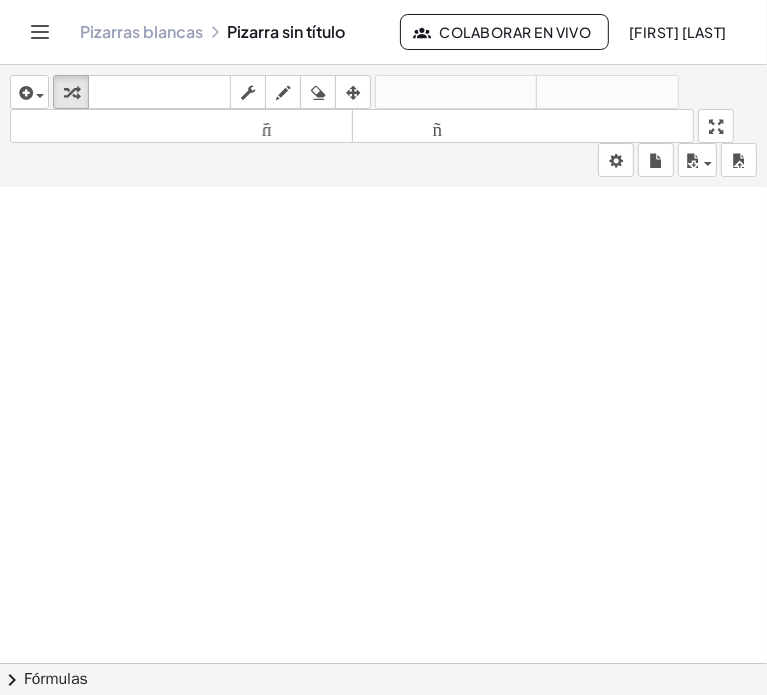 click at bounding box center [383, 563] 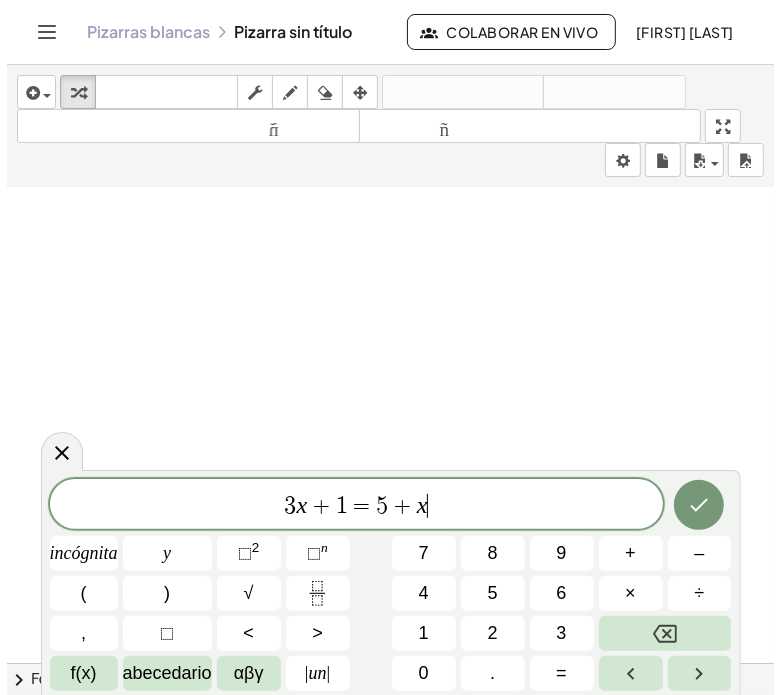 scroll, scrollTop: 200, scrollLeft: 0, axis: vertical 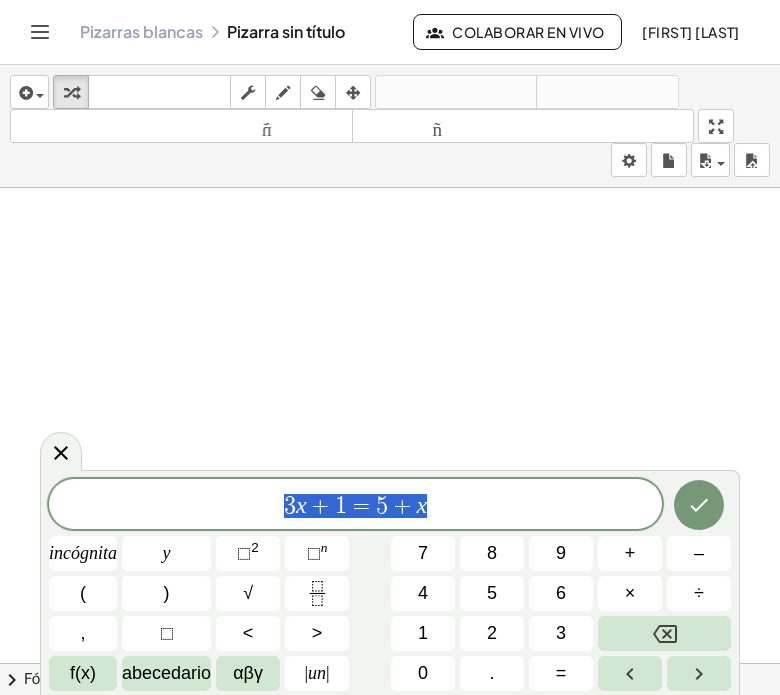 drag, startPoint x: 432, startPoint y: 507, endPoint x: 261, endPoint y: 500, distance: 171.14322 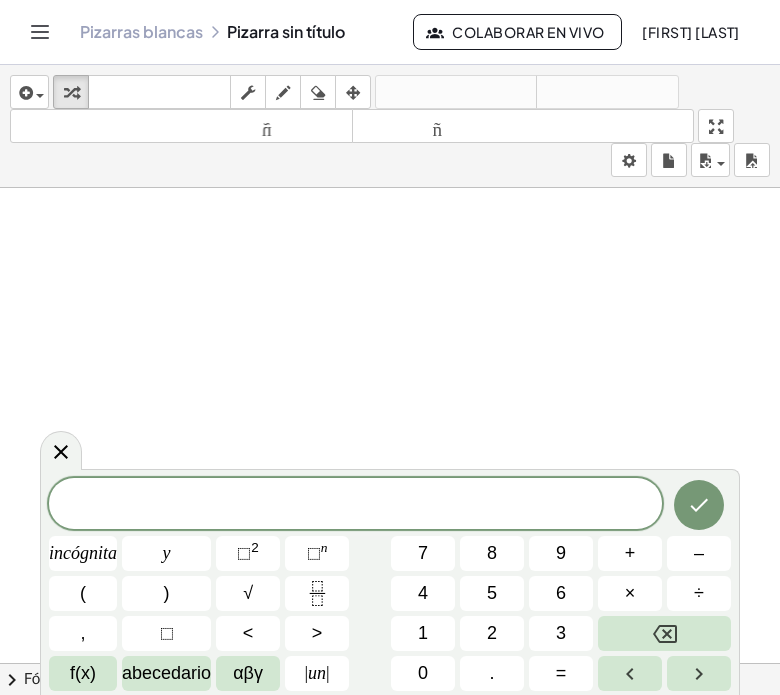 click at bounding box center (355, 505) 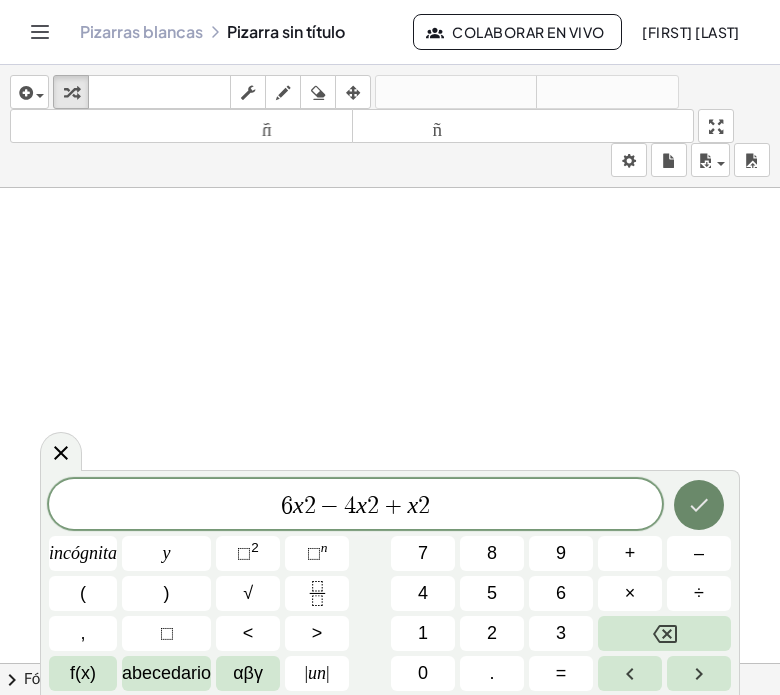 click at bounding box center (699, 505) 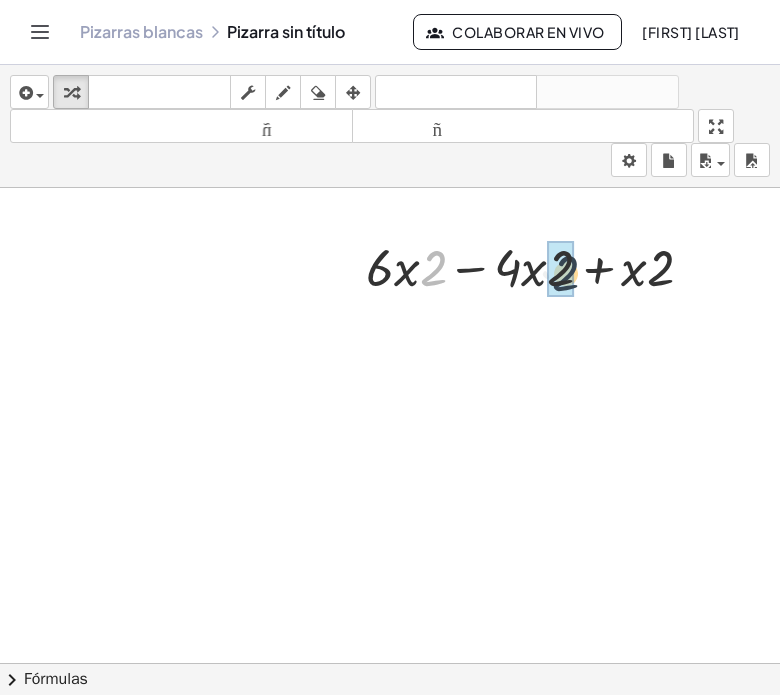 drag, startPoint x: 432, startPoint y: 278, endPoint x: 574, endPoint y: 283, distance: 142.088 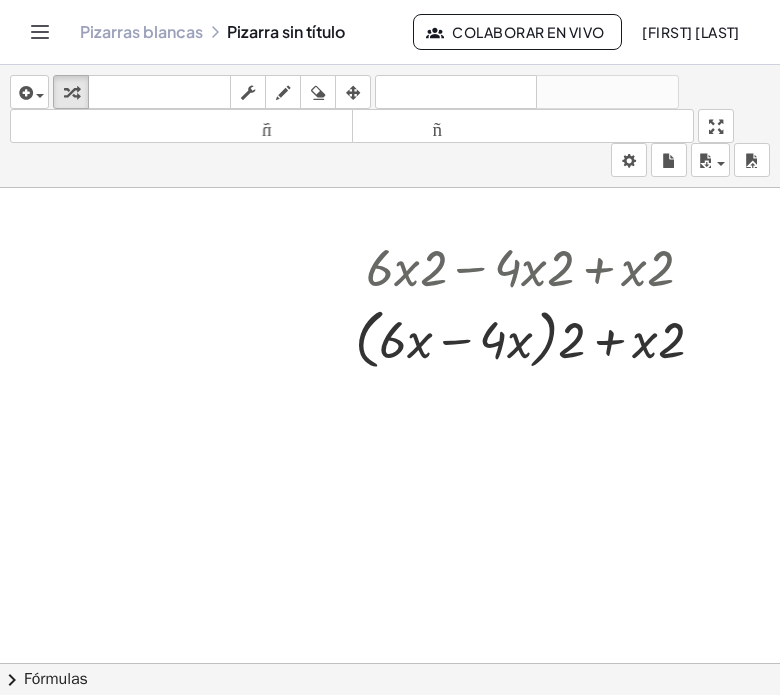 click at bounding box center (390, 463) 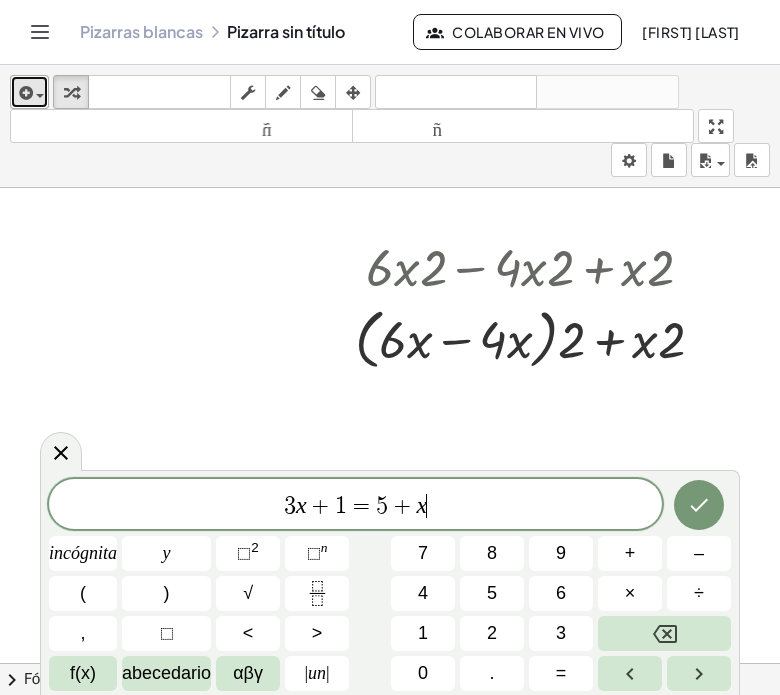 click on "insertar" at bounding box center (29, 92) 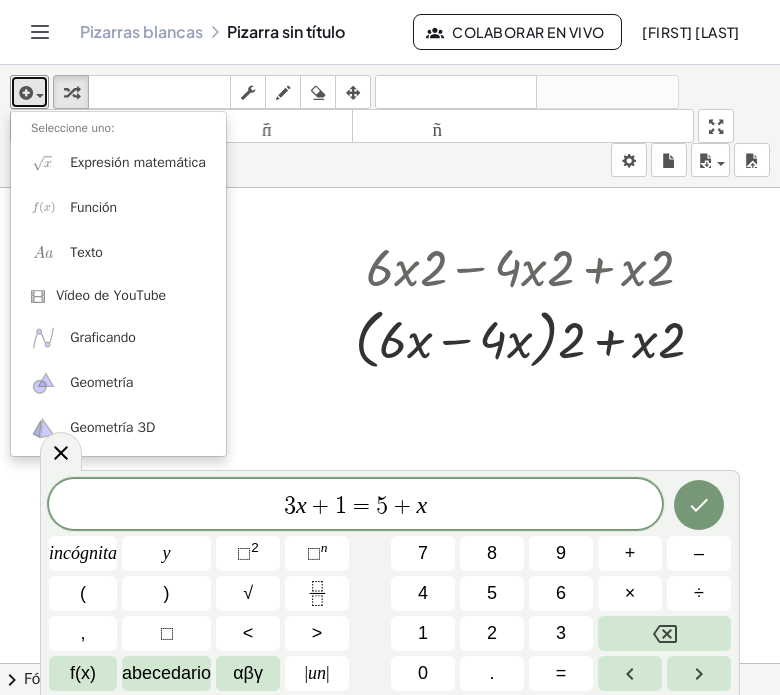 click at bounding box center (390, 463) 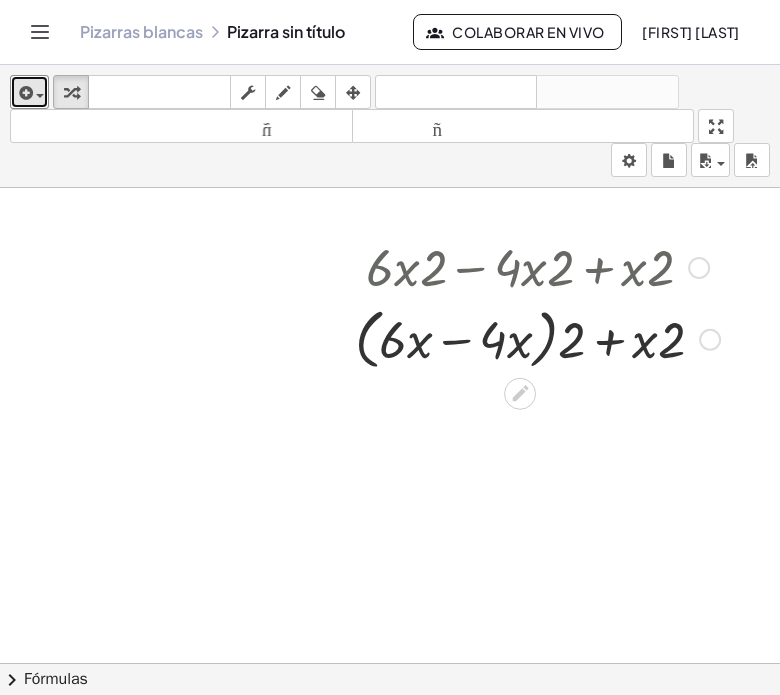 click at bounding box center (537, 338) 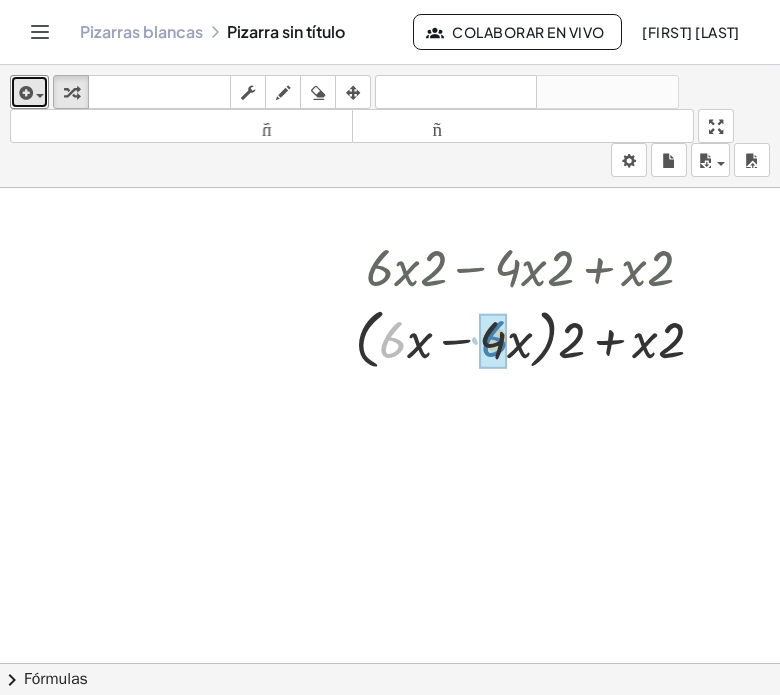 drag, startPoint x: 393, startPoint y: 341, endPoint x: 496, endPoint y: 339, distance: 103.01942 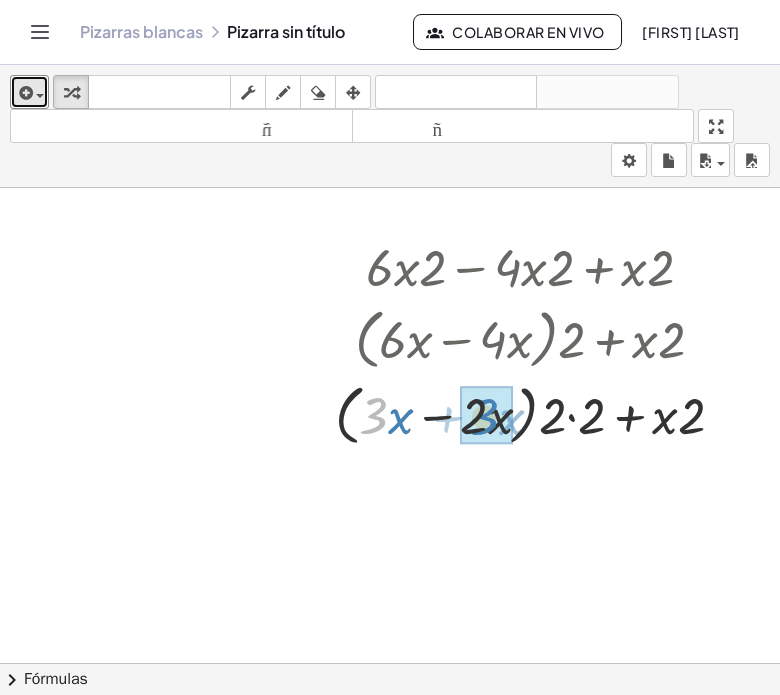 drag, startPoint x: 369, startPoint y: 414, endPoint x: 483, endPoint y: 415, distance: 114.00439 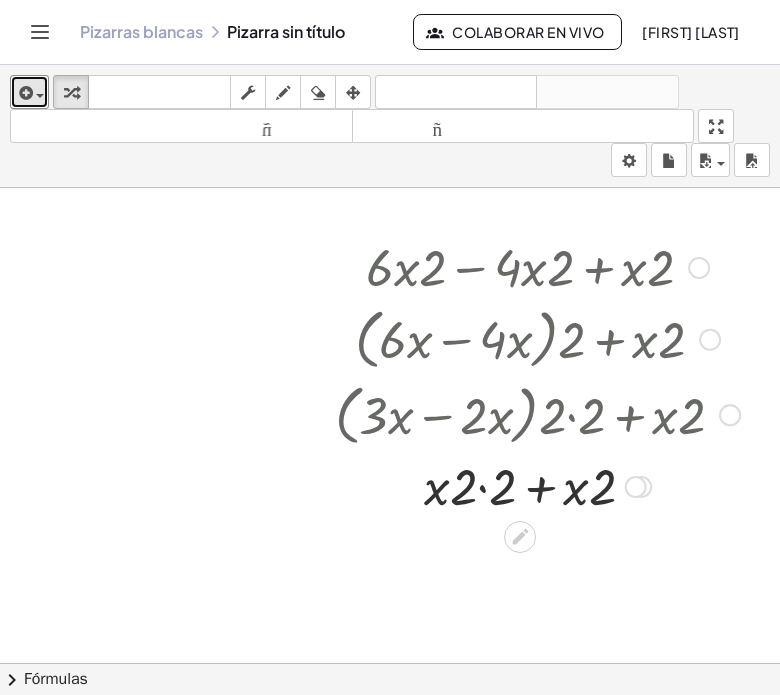 scroll, scrollTop: 400, scrollLeft: 0, axis: vertical 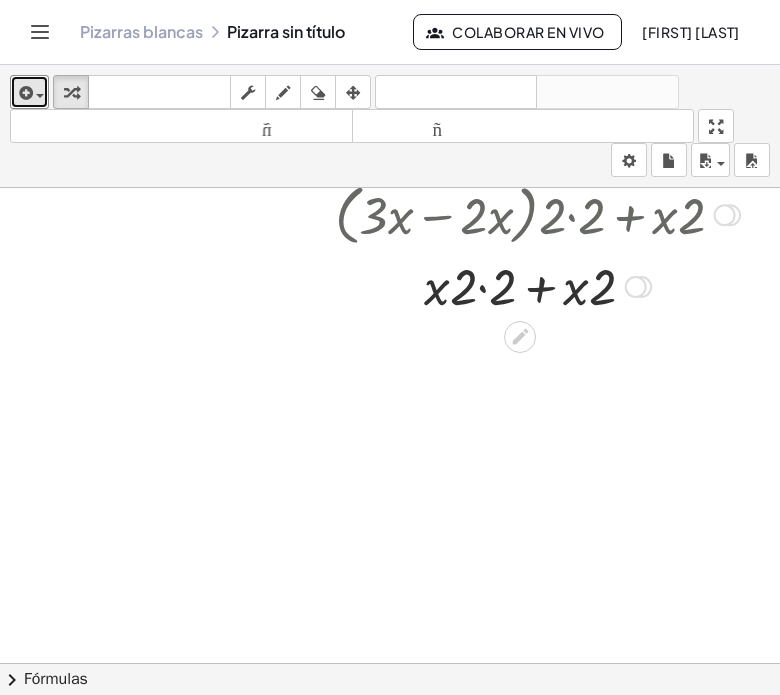 drag, startPoint x: 460, startPoint y: 289, endPoint x: 534, endPoint y: 288, distance: 74.00676 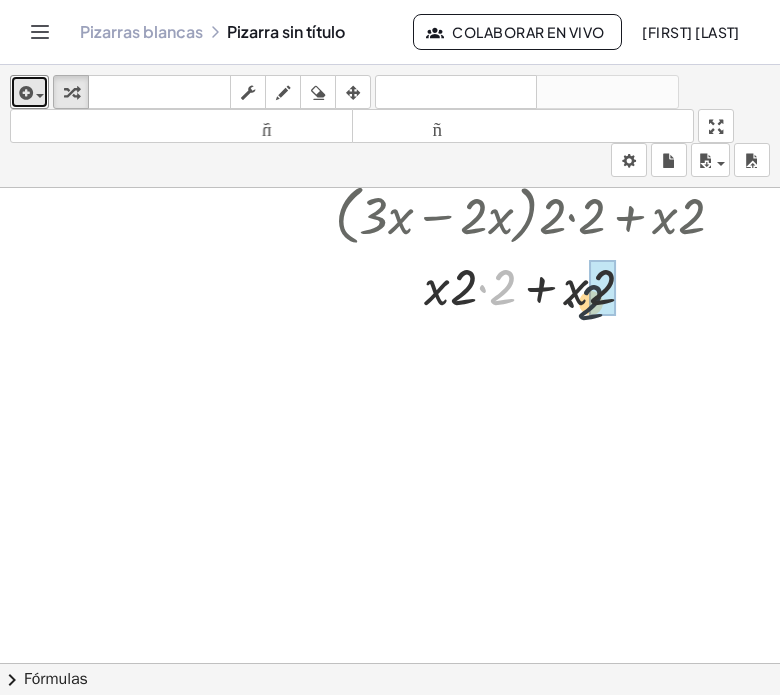 drag, startPoint x: 508, startPoint y: 291, endPoint x: 598, endPoint y: 306, distance: 91.24144 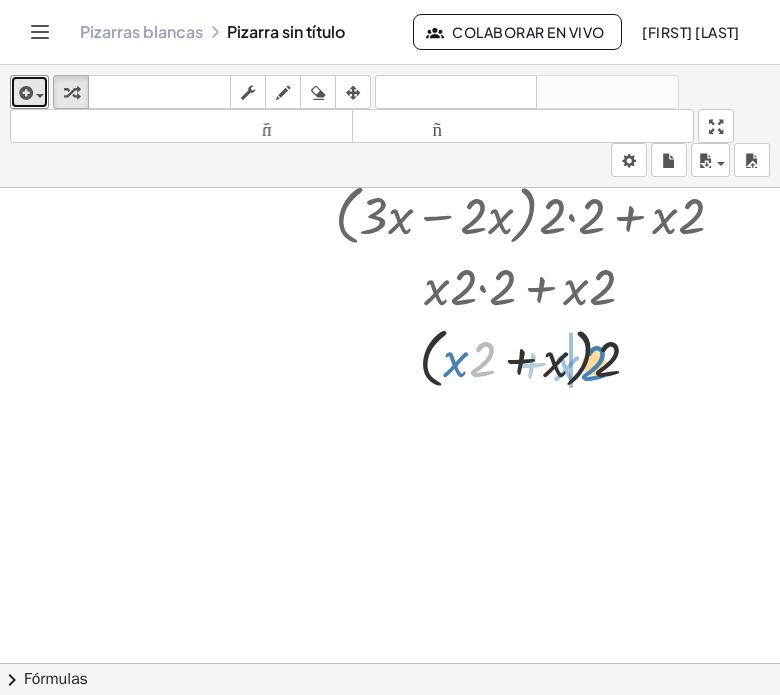 drag, startPoint x: 485, startPoint y: 352, endPoint x: 605, endPoint y: 356, distance: 120.06665 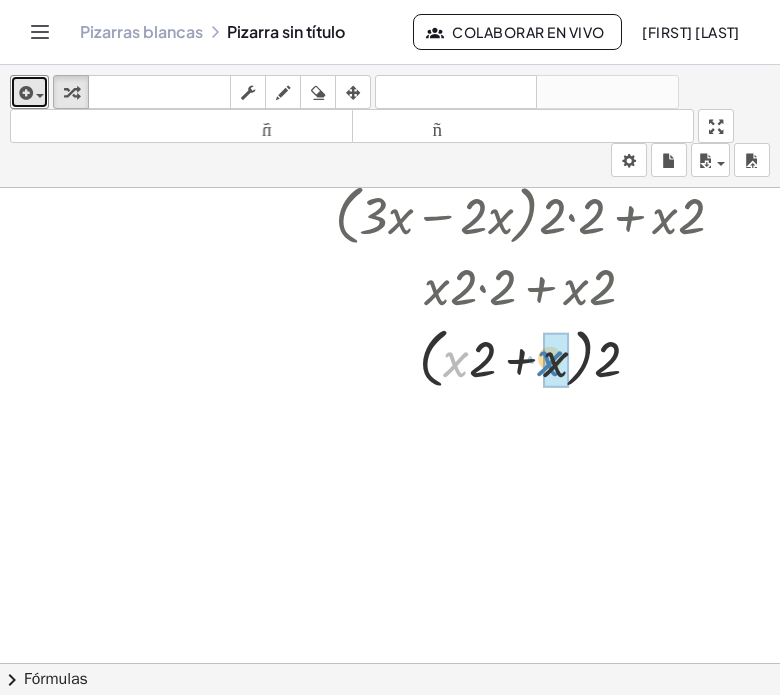 drag, startPoint x: 465, startPoint y: 355, endPoint x: 560, endPoint y: 354, distance: 95.005264 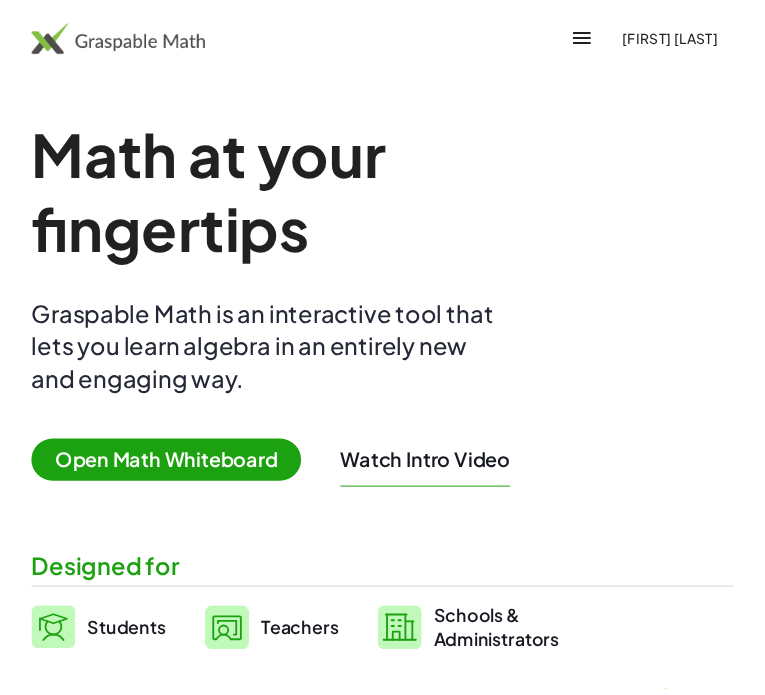 scroll, scrollTop: 100, scrollLeft: 0, axis: vertical 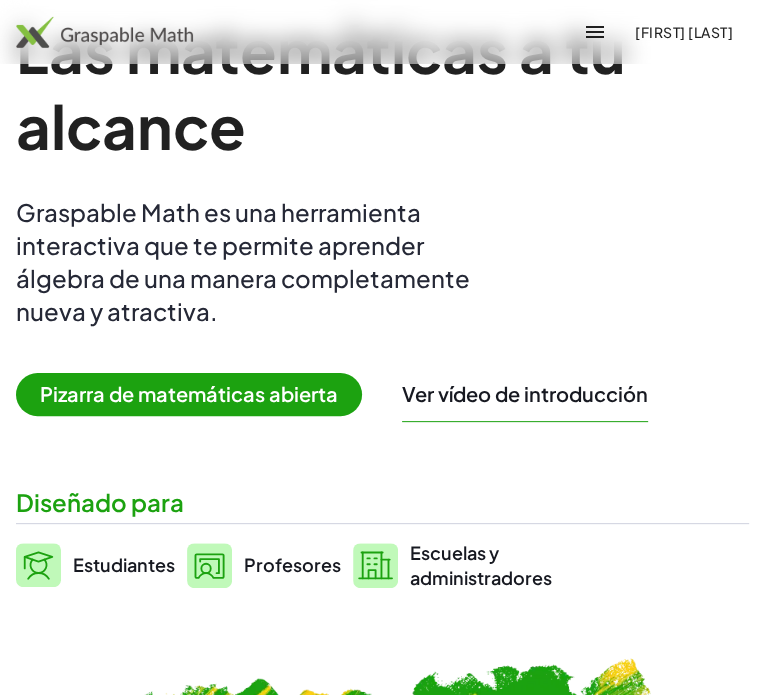drag, startPoint x: 610, startPoint y: 5, endPoint x: 350, endPoint y: 304, distance: 396.23352 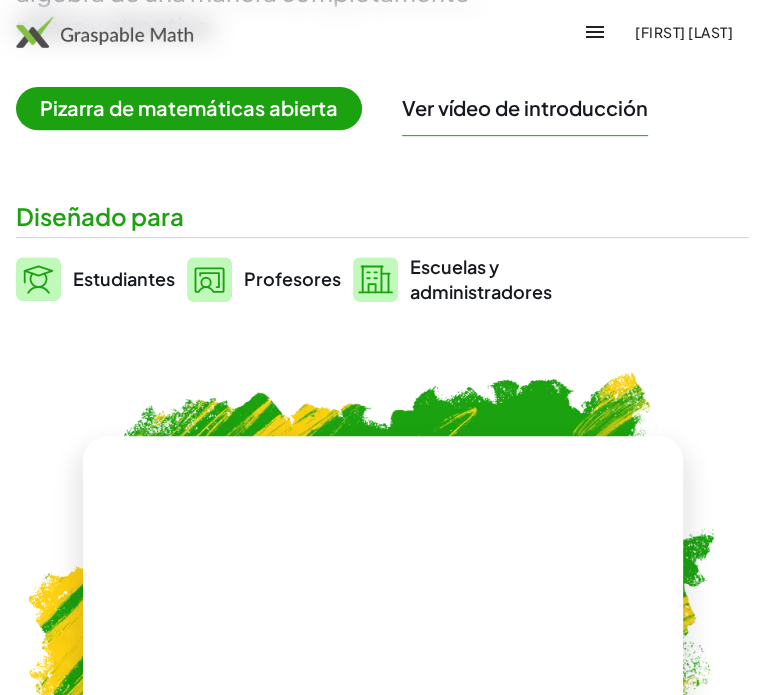scroll, scrollTop: 300, scrollLeft: 0, axis: vertical 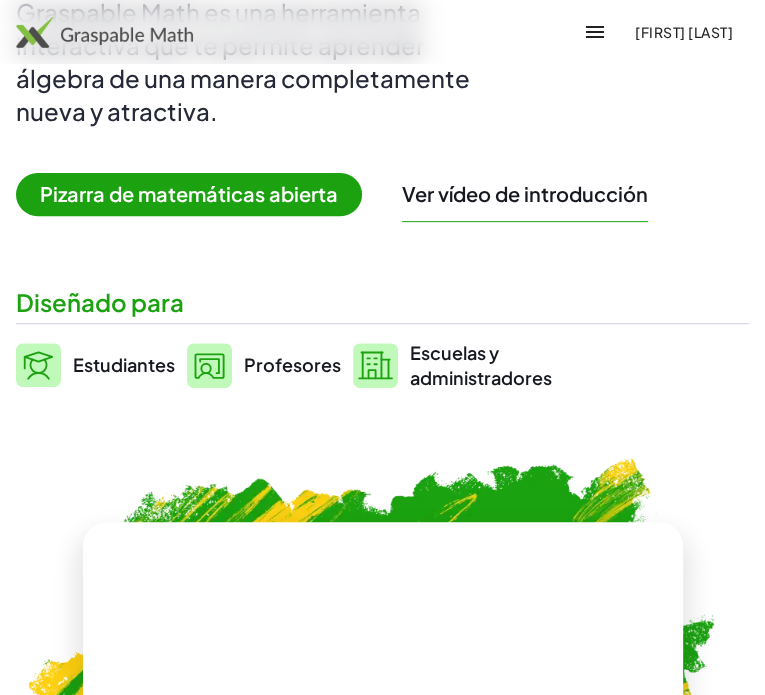 click on "Pizarra de matemáticas abierta" at bounding box center (189, 193) 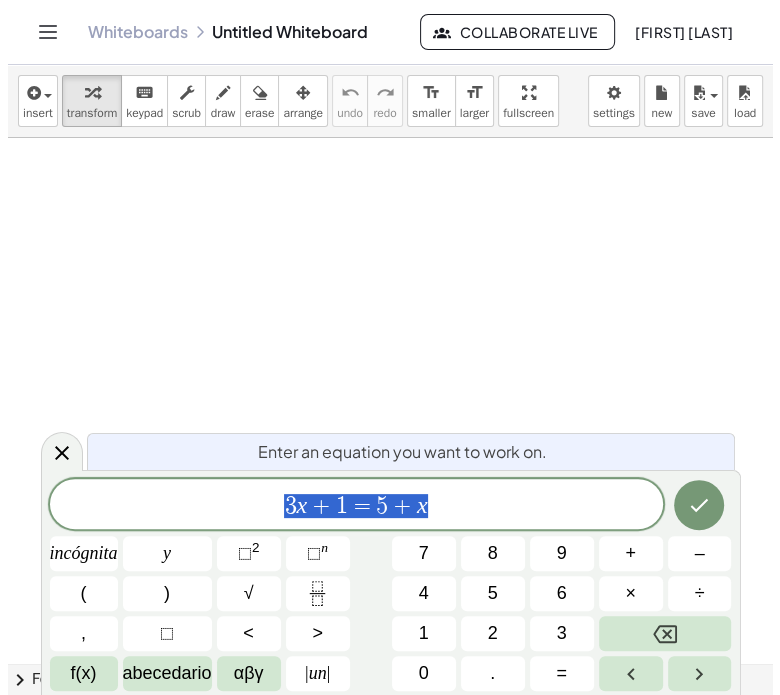 scroll, scrollTop: 0, scrollLeft: 0, axis: both 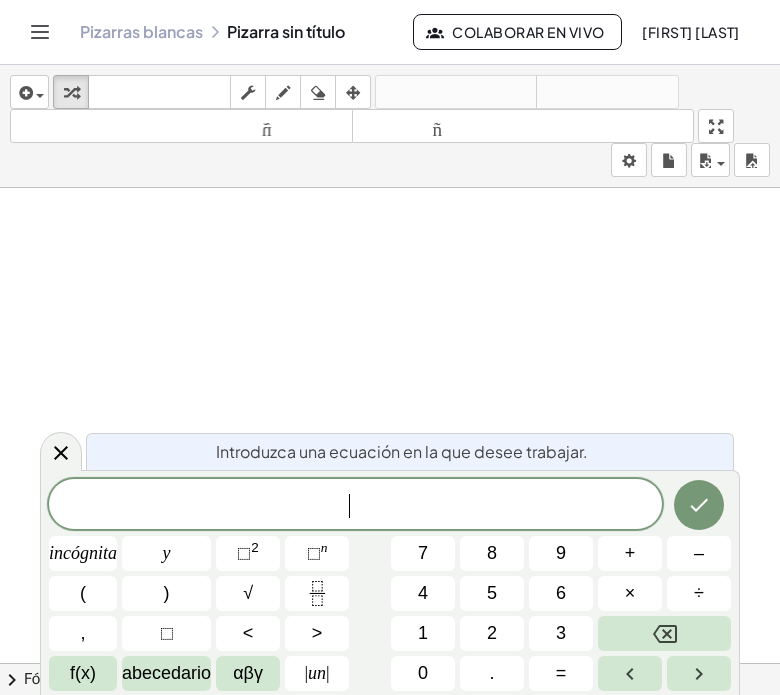 click on "​" at bounding box center (355, 506) 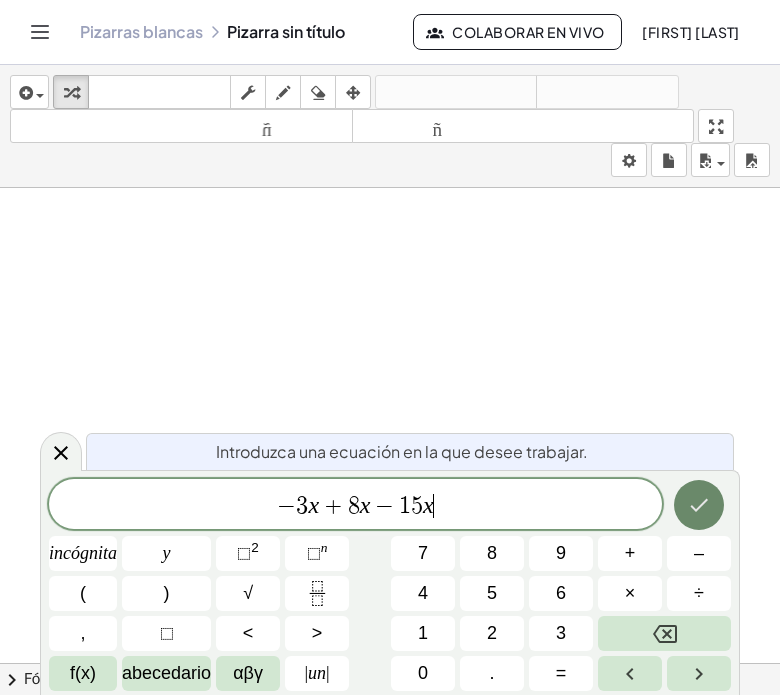 click at bounding box center (699, 505) 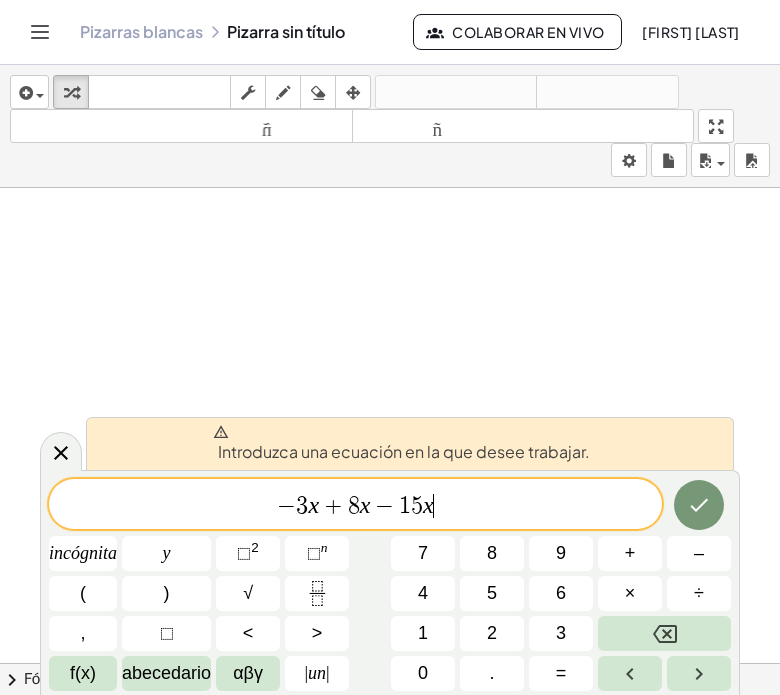 click on "− 3 x + 8 x − 1 5 x ​" at bounding box center (355, 506) 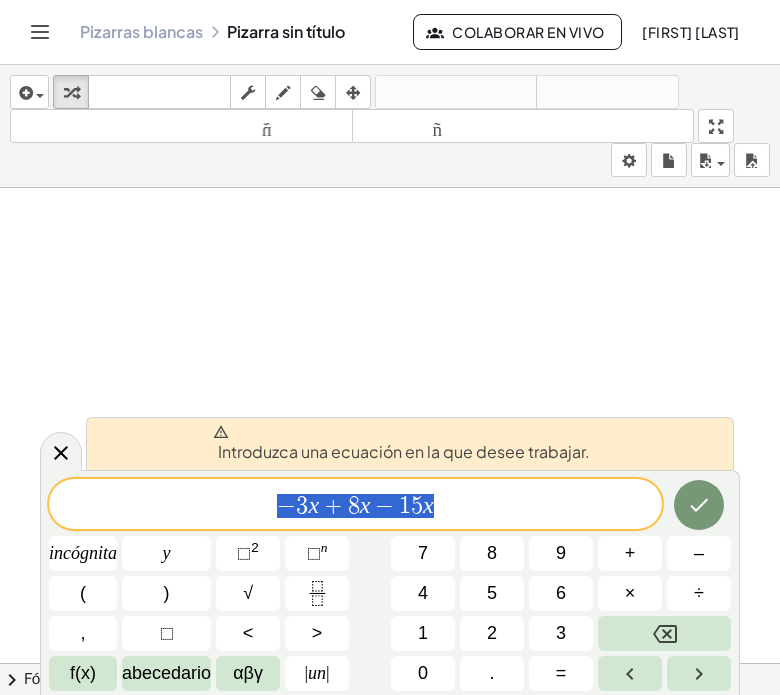 drag, startPoint x: 452, startPoint y: 510, endPoint x: 49, endPoint y: 511, distance: 403.00125 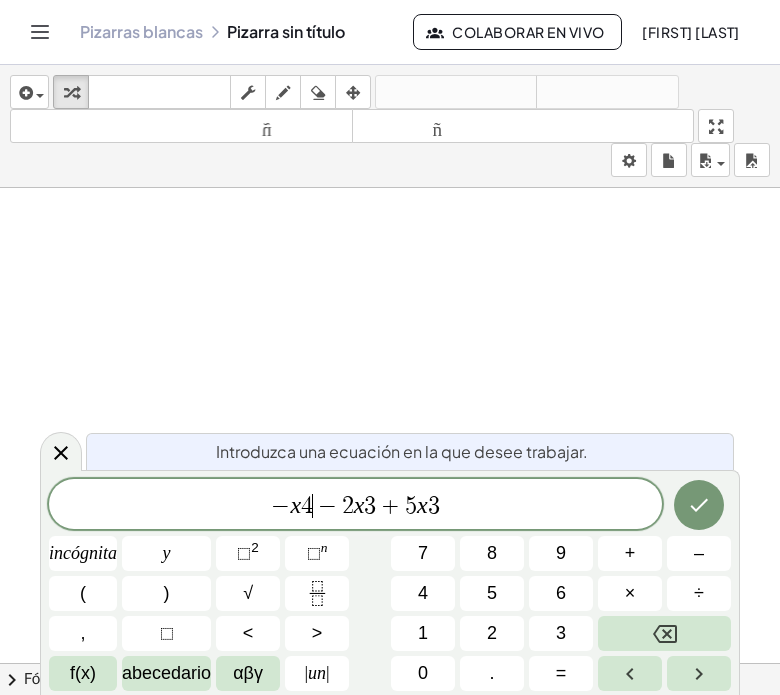 click on "4" at bounding box center [307, 506] 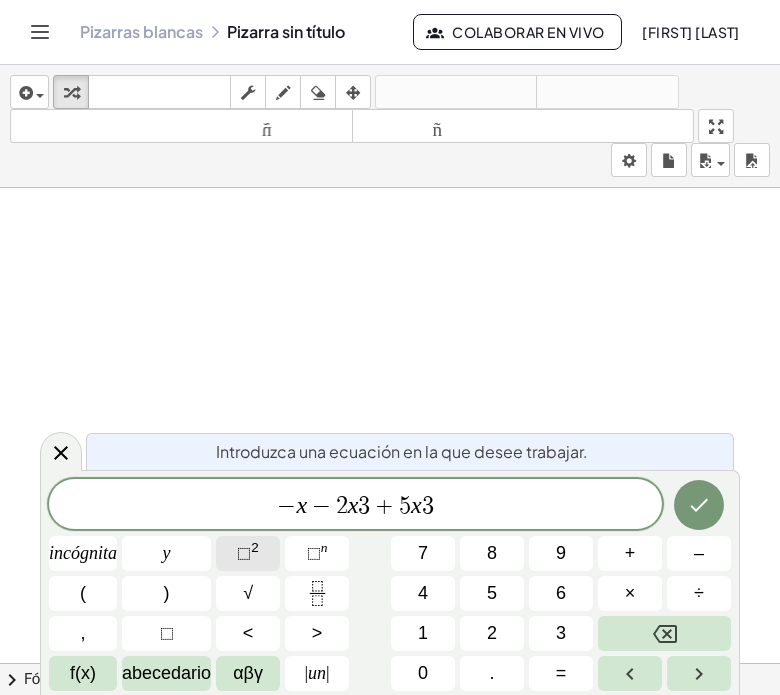 click on "⬚  2" 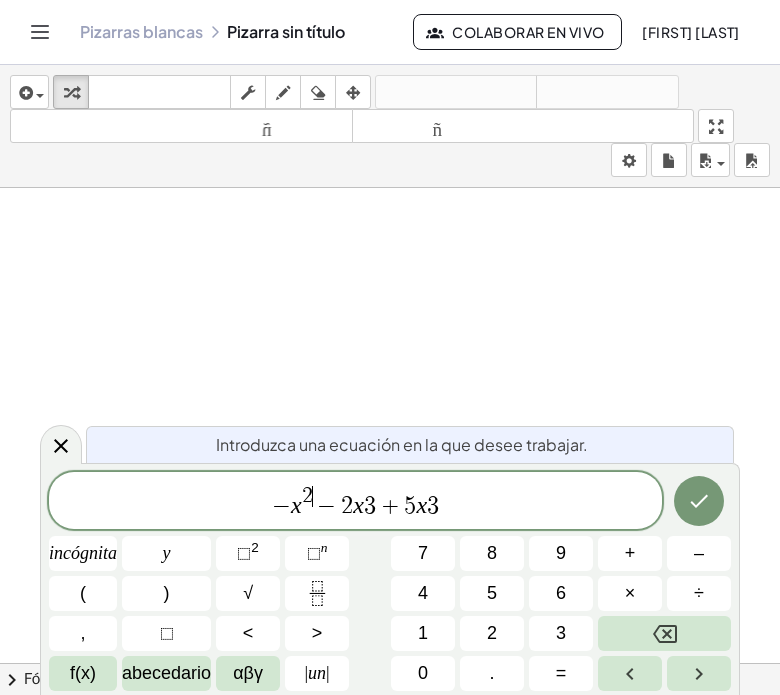 click on "2" at bounding box center (307, 496) 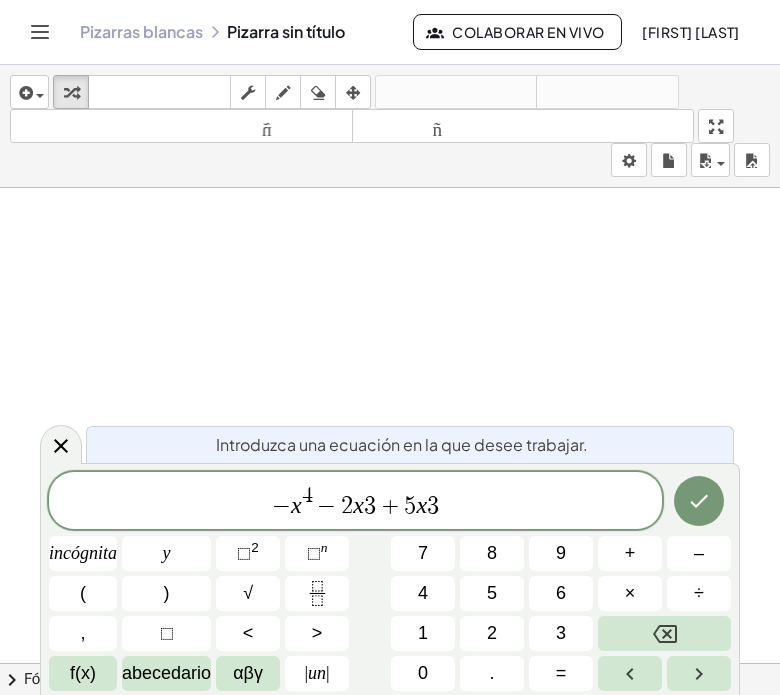 click on "+" at bounding box center [390, 506] 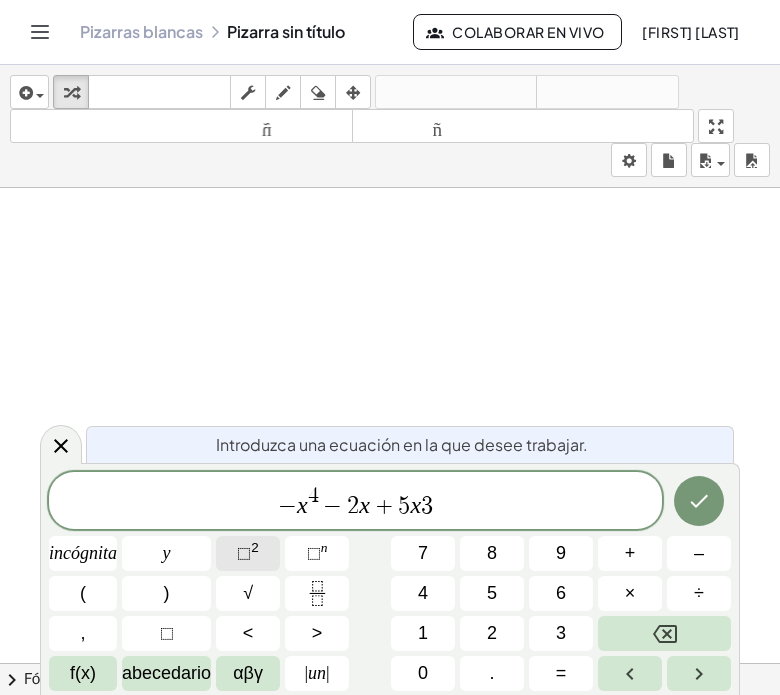 click on "⬚" at bounding box center (244, 553) 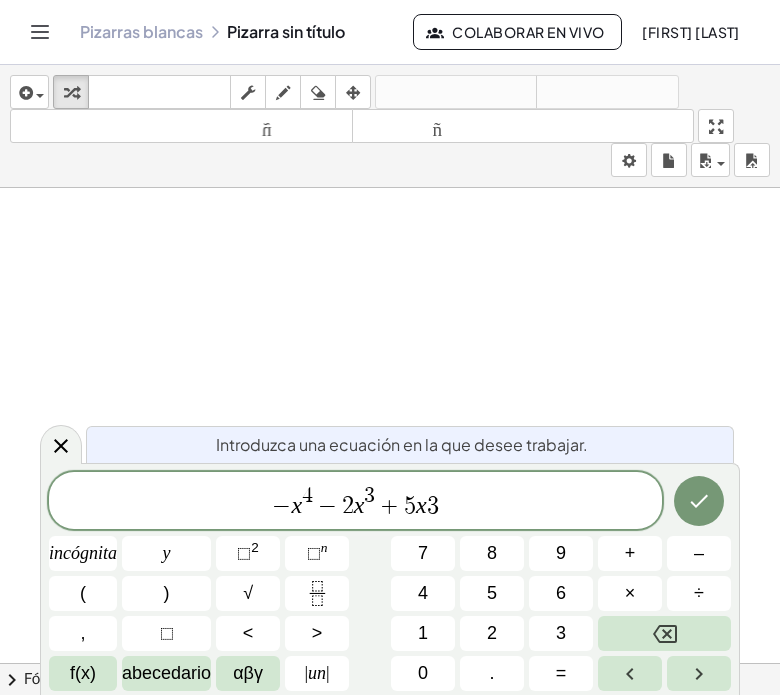 click on "− x 4 − 2 x 3 ​ + 5 x 3" at bounding box center [355, 502] 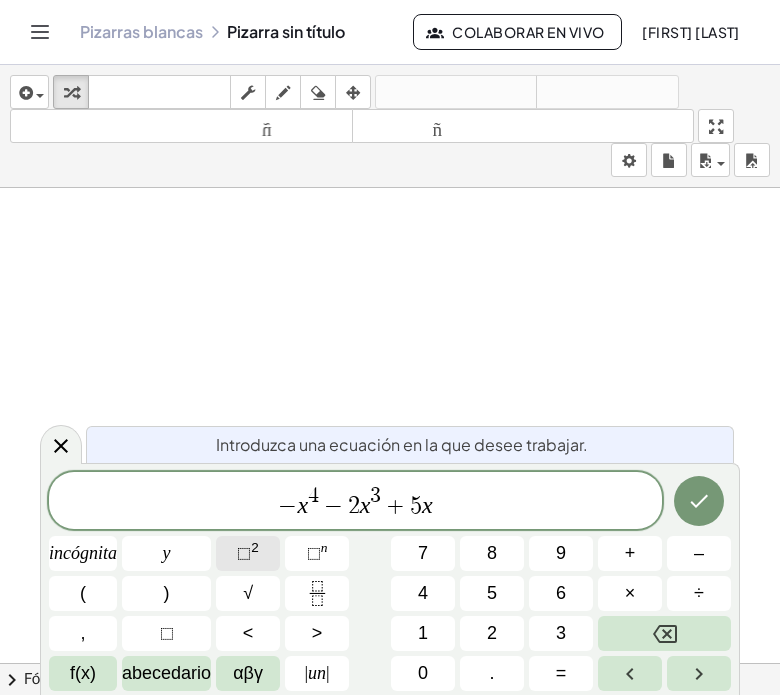 click on "⬚" at bounding box center [244, 553] 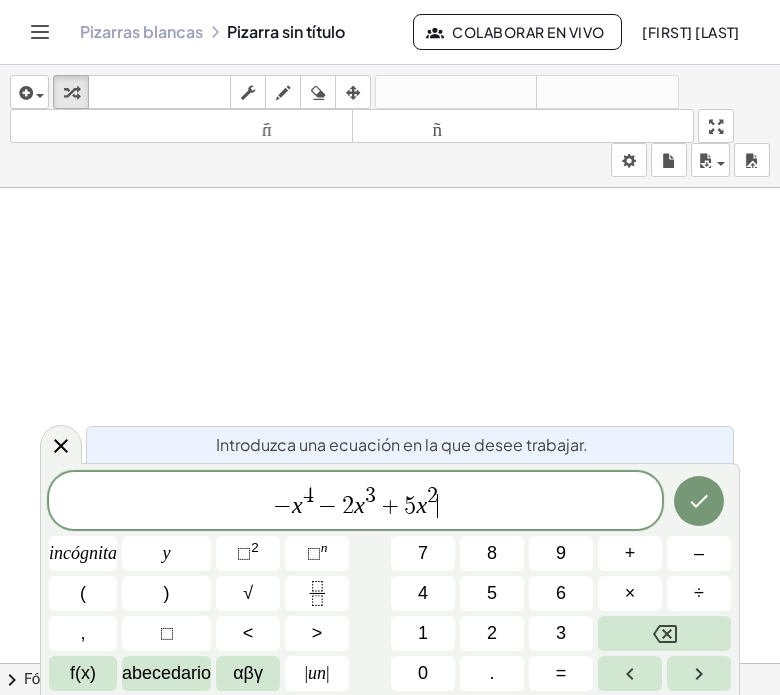 click on "− x 4 − 2 x 3 + 5 x 2 ​" at bounding box center [355, 502] 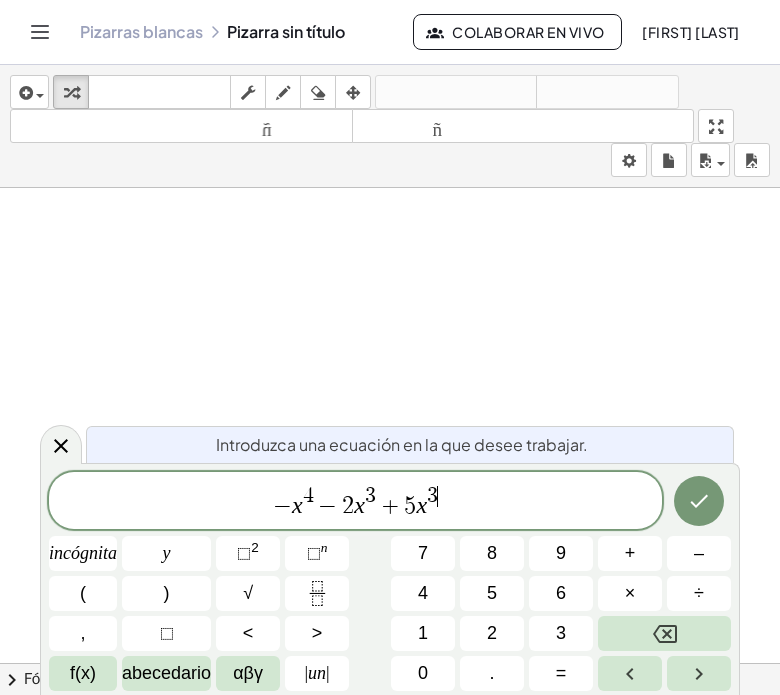 click on "− x 4 − 2 x 3 + 5 x 3 ​" at bounding box center [355, 502] 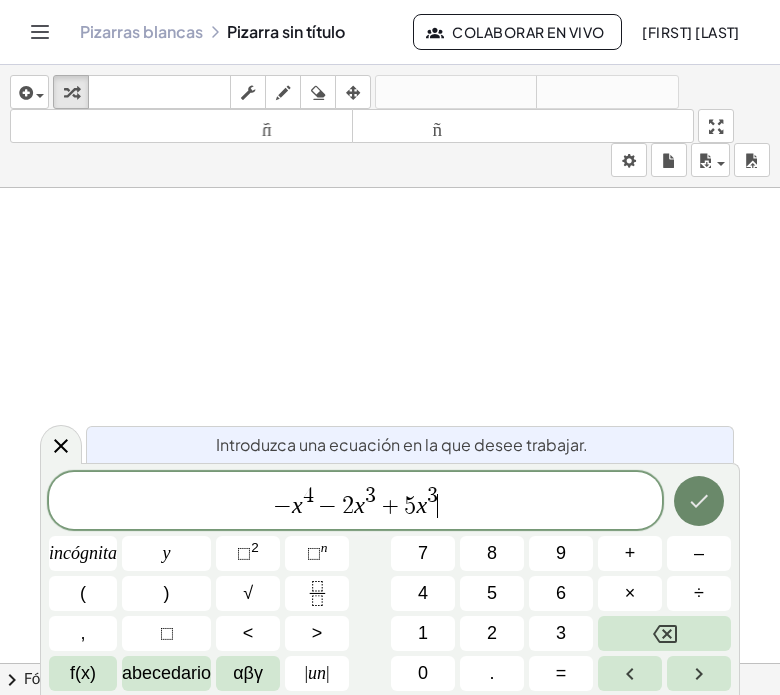 click 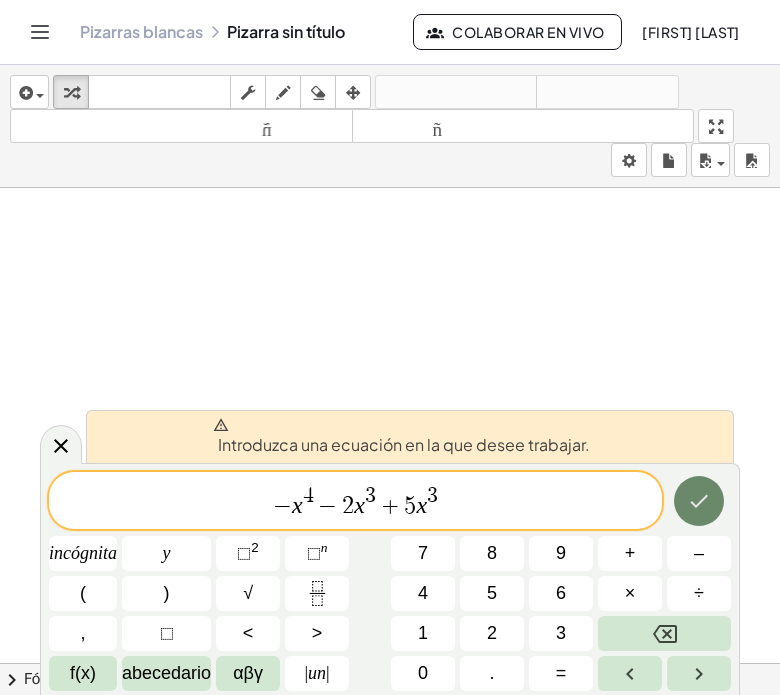 click 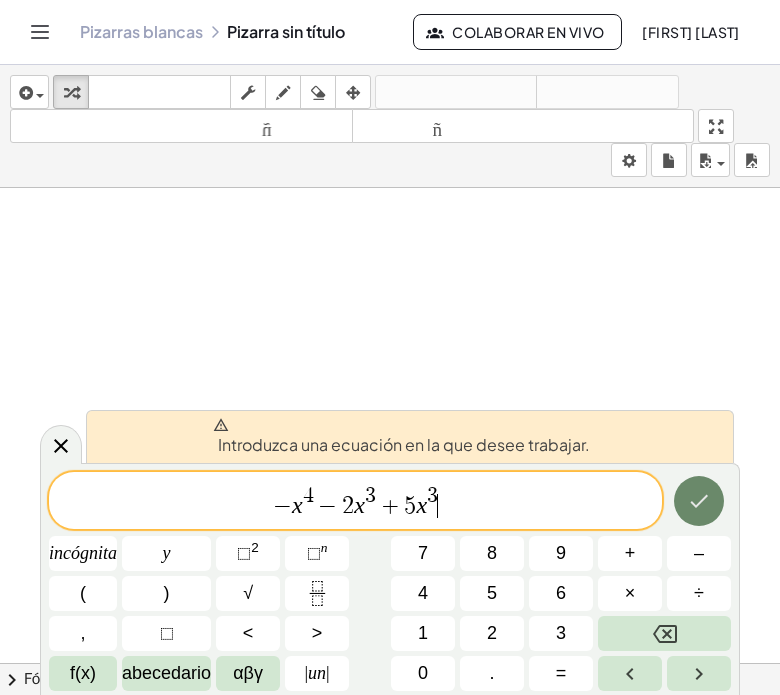 click 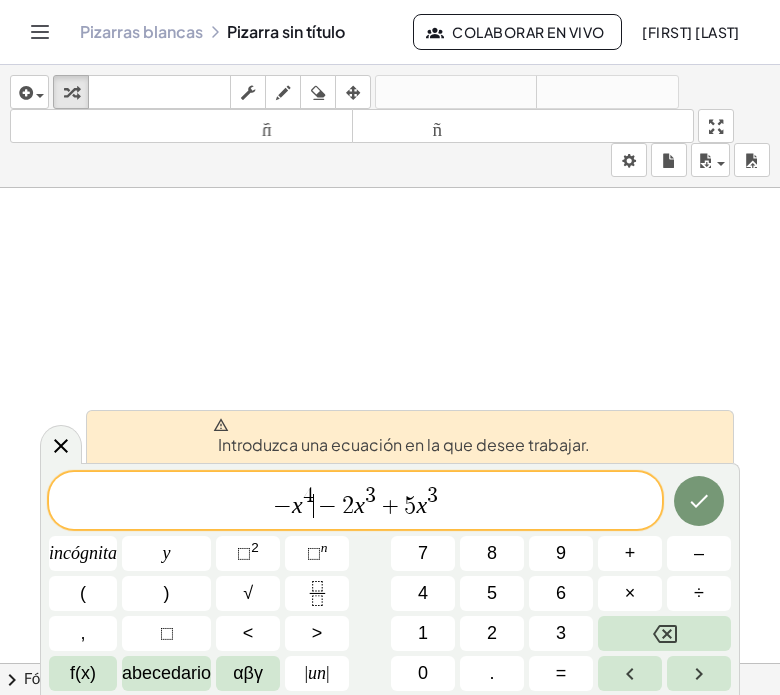 click on "−" at bounding box center (328, 506) 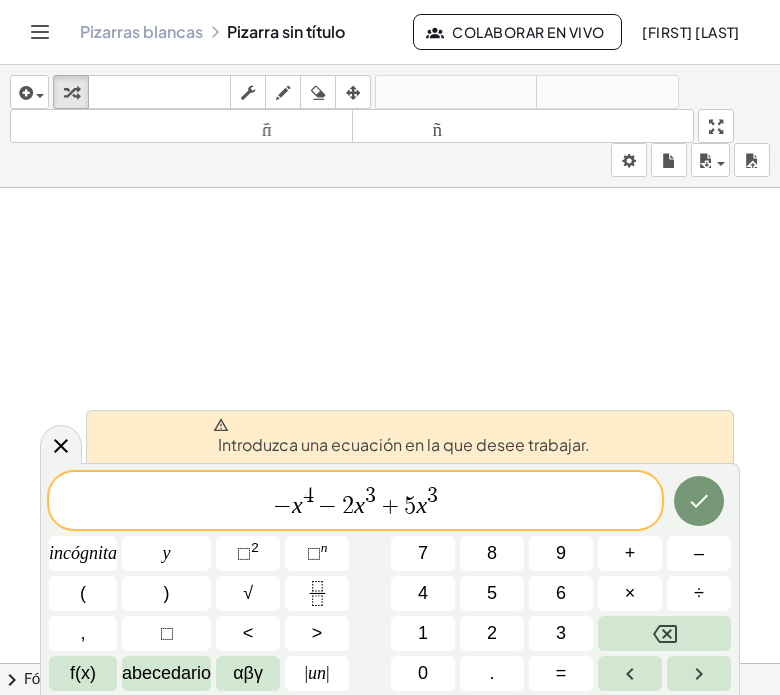 click on "− x 4 ​ − 2 x 3 + 5 x 3" at bounding box center [355, 502] 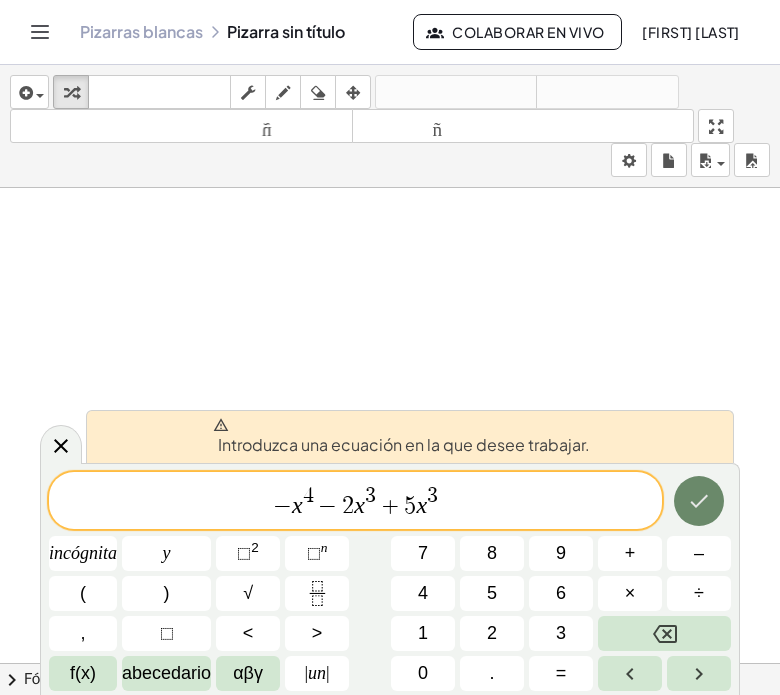click at bounding box center (699, 501) 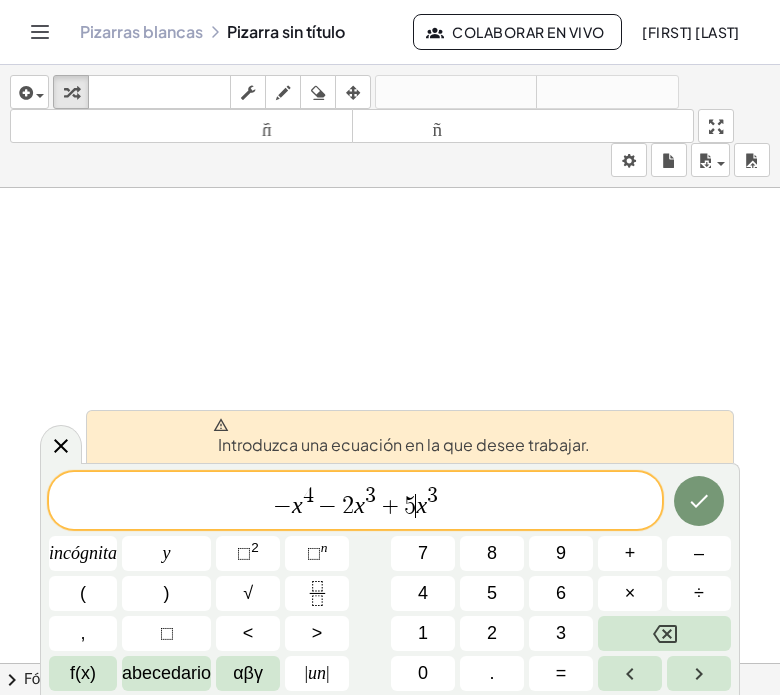 click on "x" at bounding box center [421, 505] 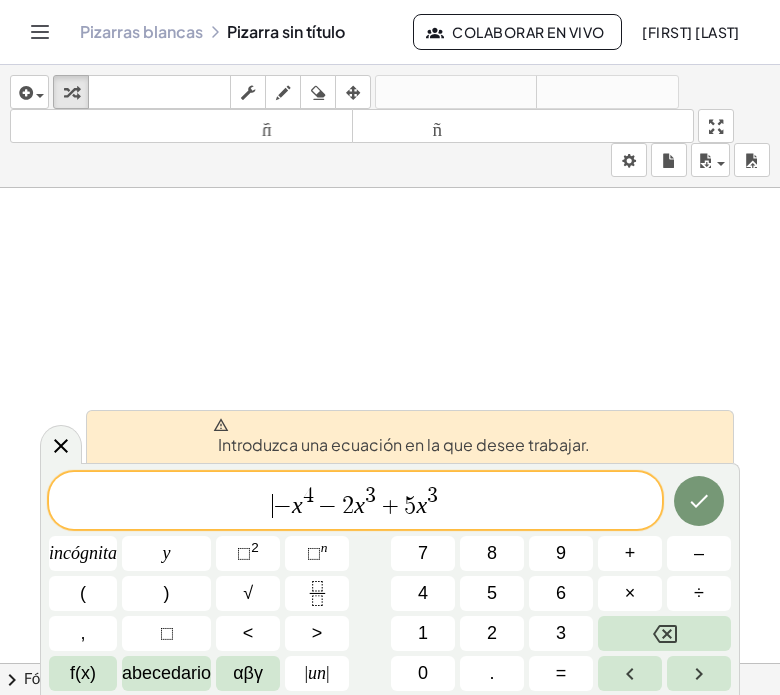 click on "​ − x 4 − 2 x 3 + 5 x 3" at bounding box center [355, 502] 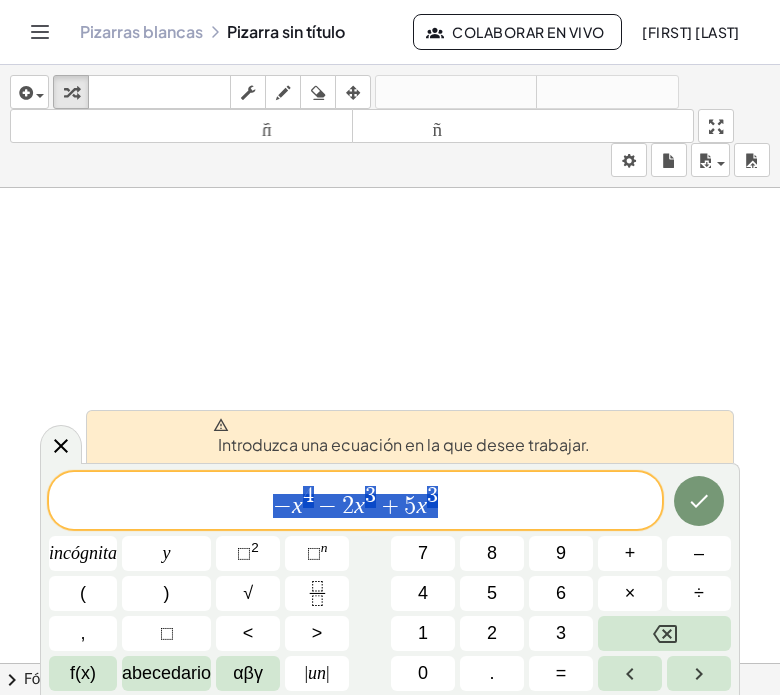 drag, startPoint x: 441, startPoint y: 499, endPoint x: 246, endPoint y: 523, distance: 196.47137 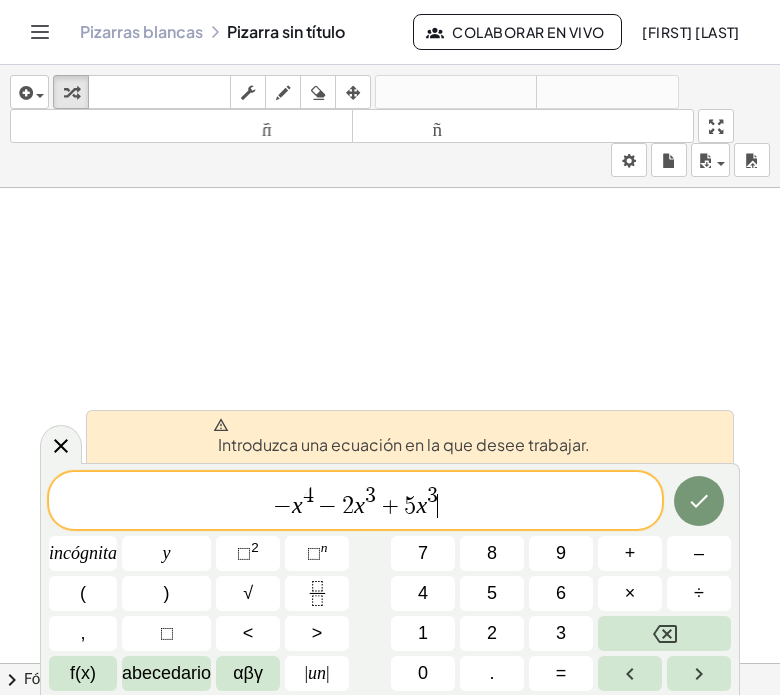 click on "− x 4 − 2 x 3 + 5 x 3 ​" at bounding box center [355, 502] 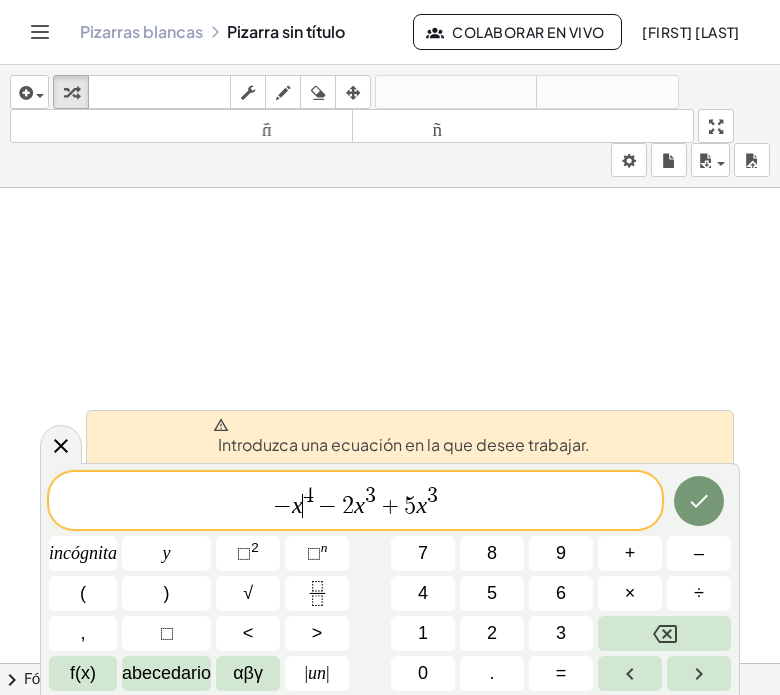 click on "x" at bounding box center [297, 505] 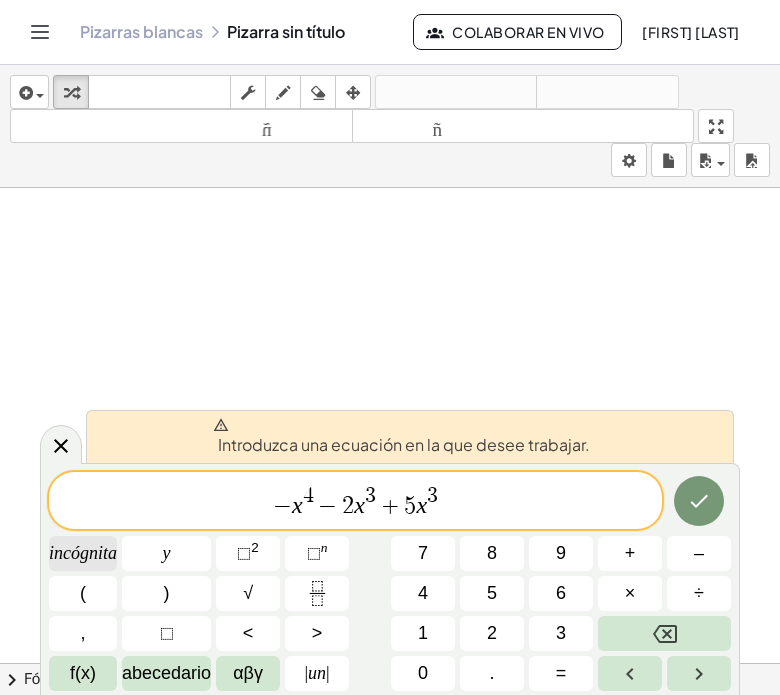 click on "incógnita" at bounding box center (83, 553) 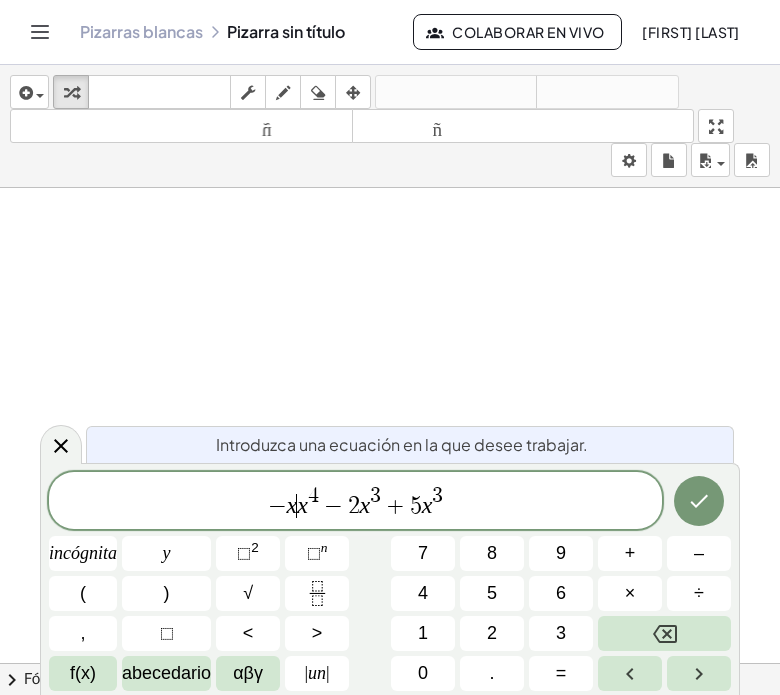 click on "x" at bounding box center (302, 505) 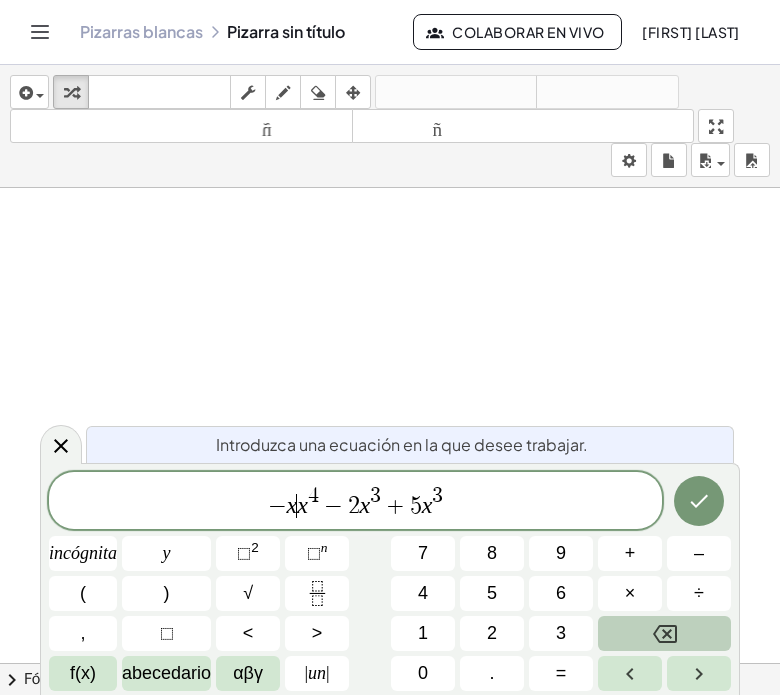 click at bounding box center (664, 633) 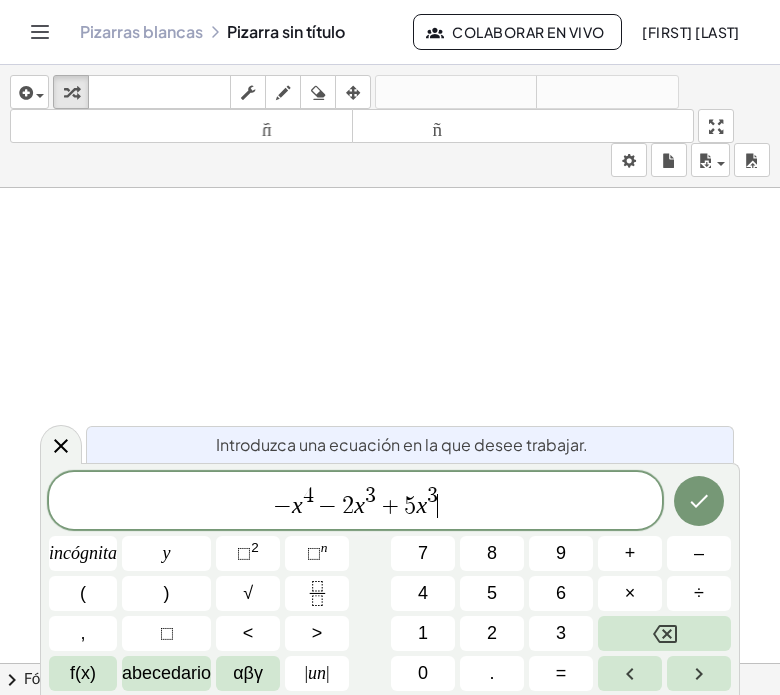click on "− x 4 − 2 x 3 + 5 x 3 ​" at bounding box center [355, 502] 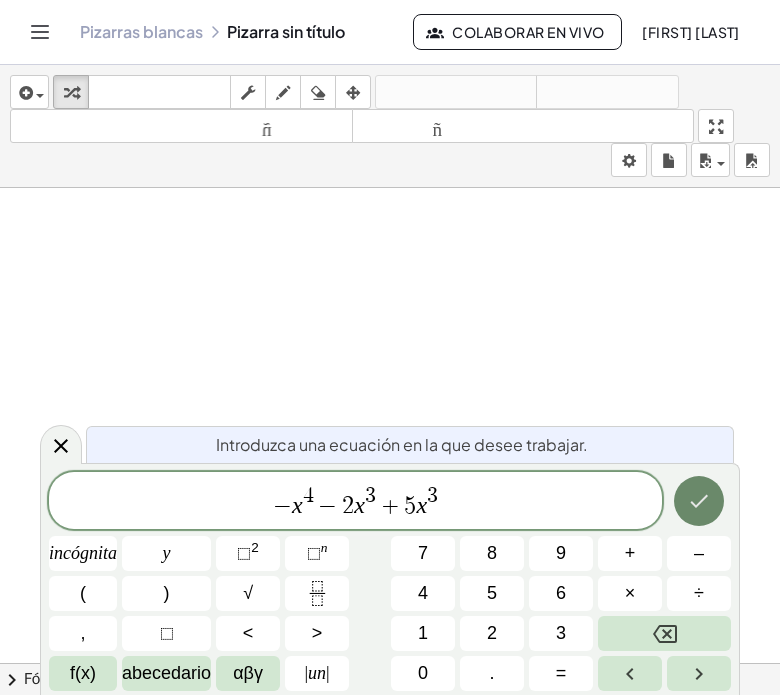 click 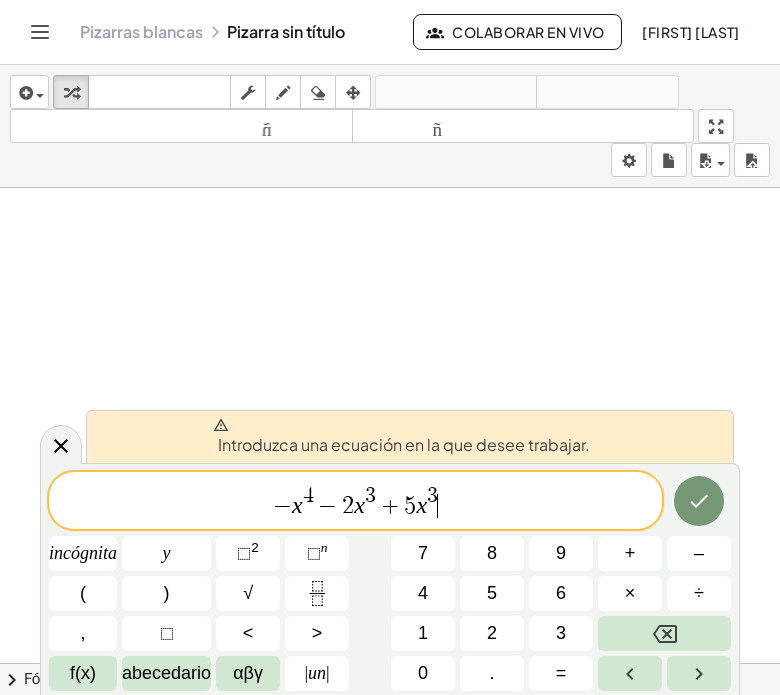 click on "x" at bounding box center [359, 505] 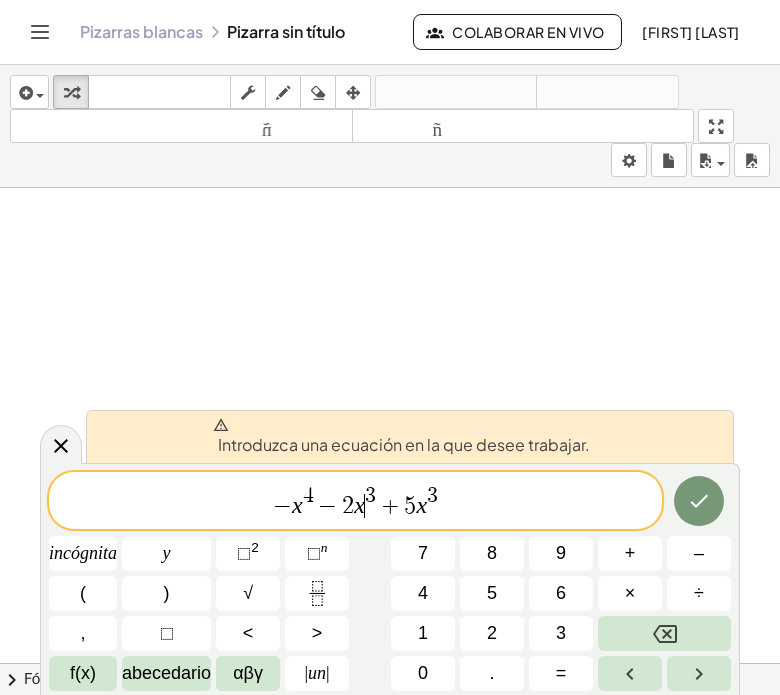 click on "− x 4 − 2 x ​ 3 + 5 x 3" at bounding box center [355, 502] 